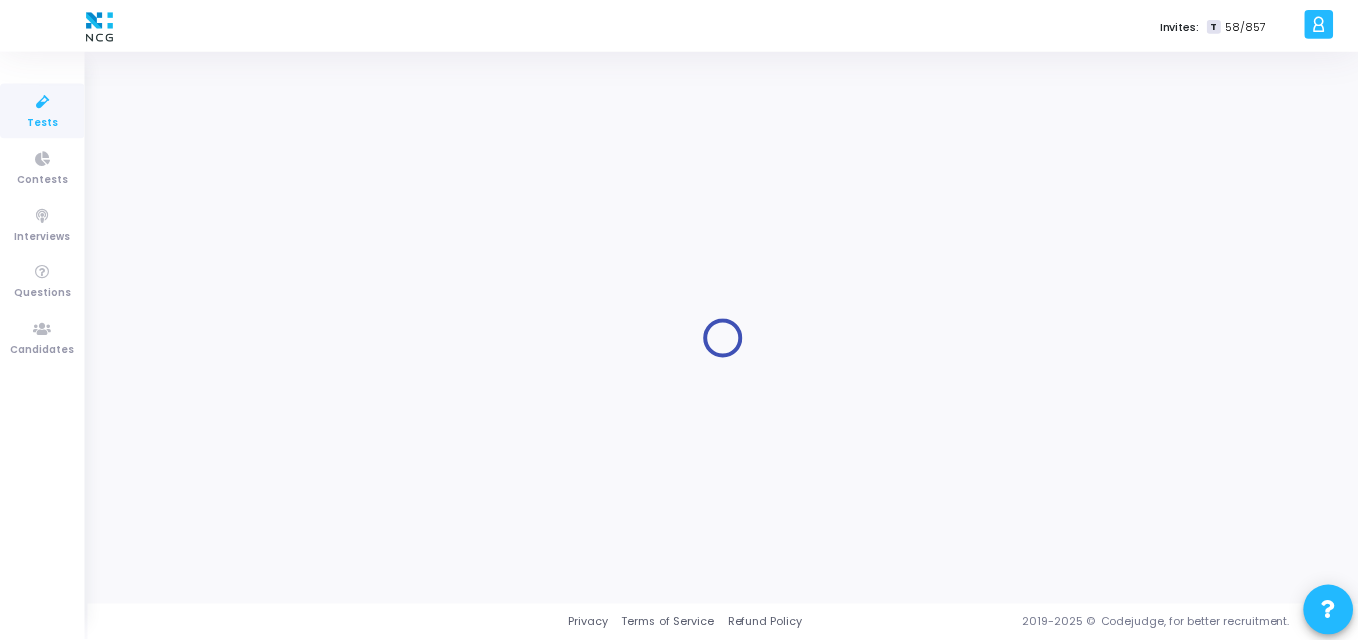 scroll, scrollTop: 0, scrollLeft: 0, axis: both 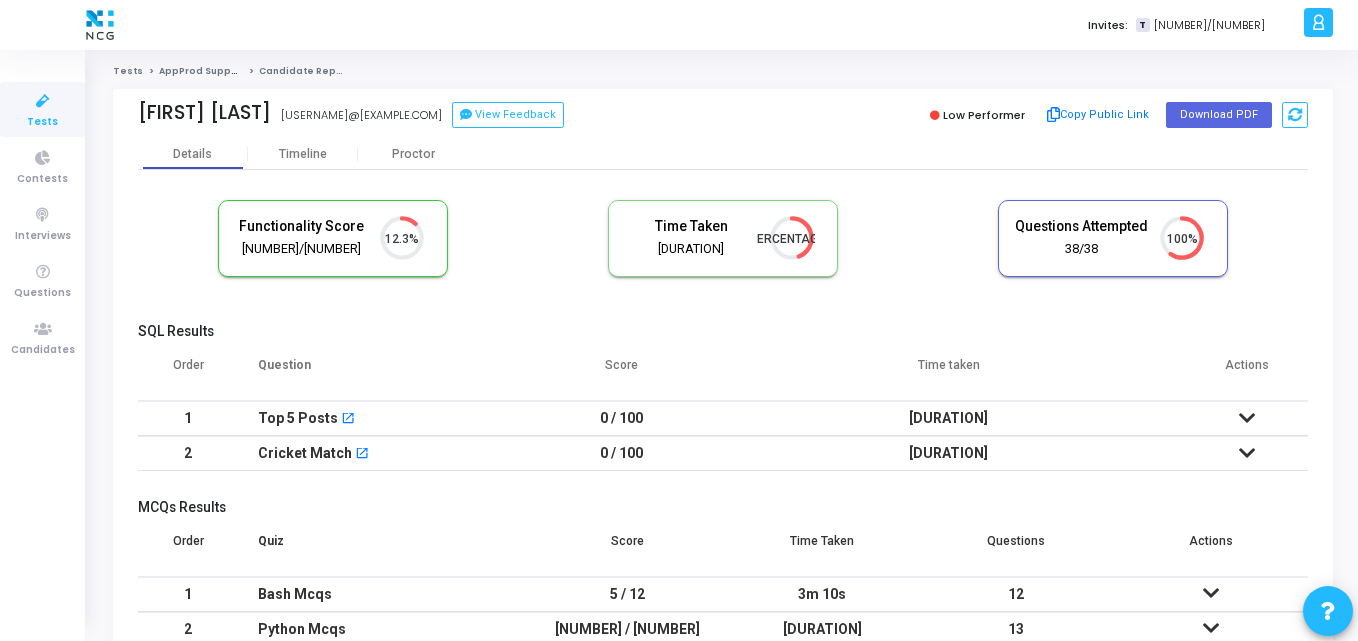click on "5 / 12" at bounding box center (628, 594) 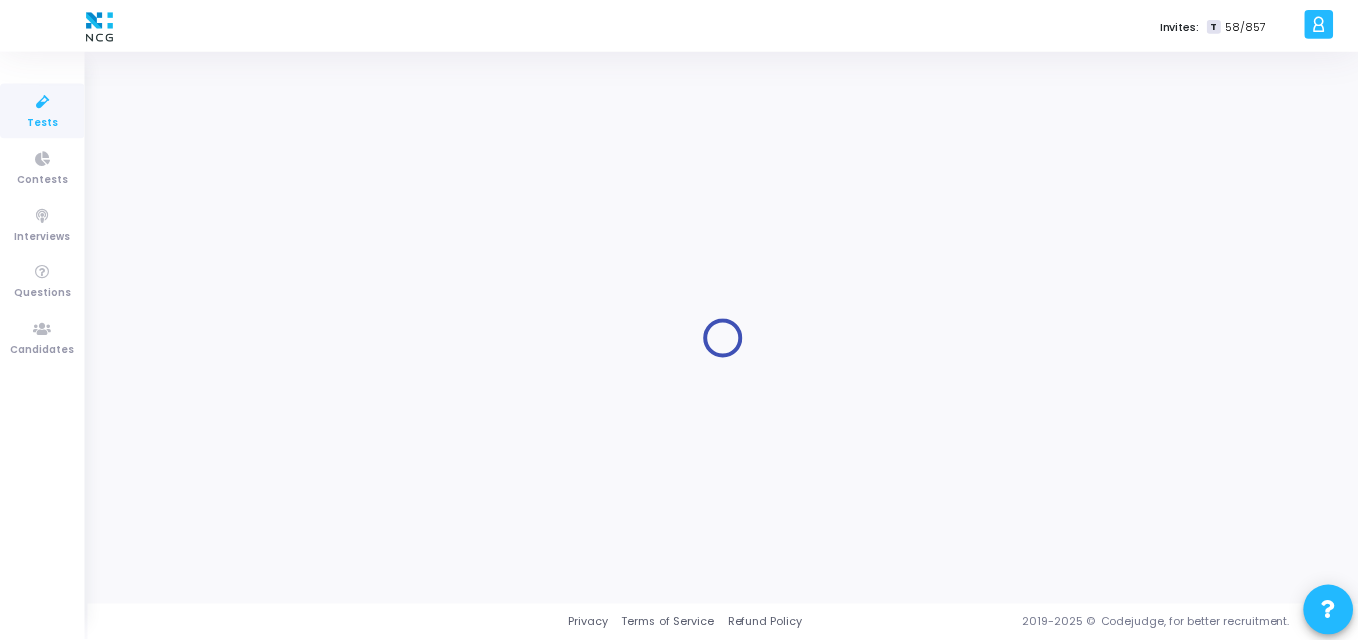 scroll, scrollTop: 0, scrollLeft: 0, axis: both 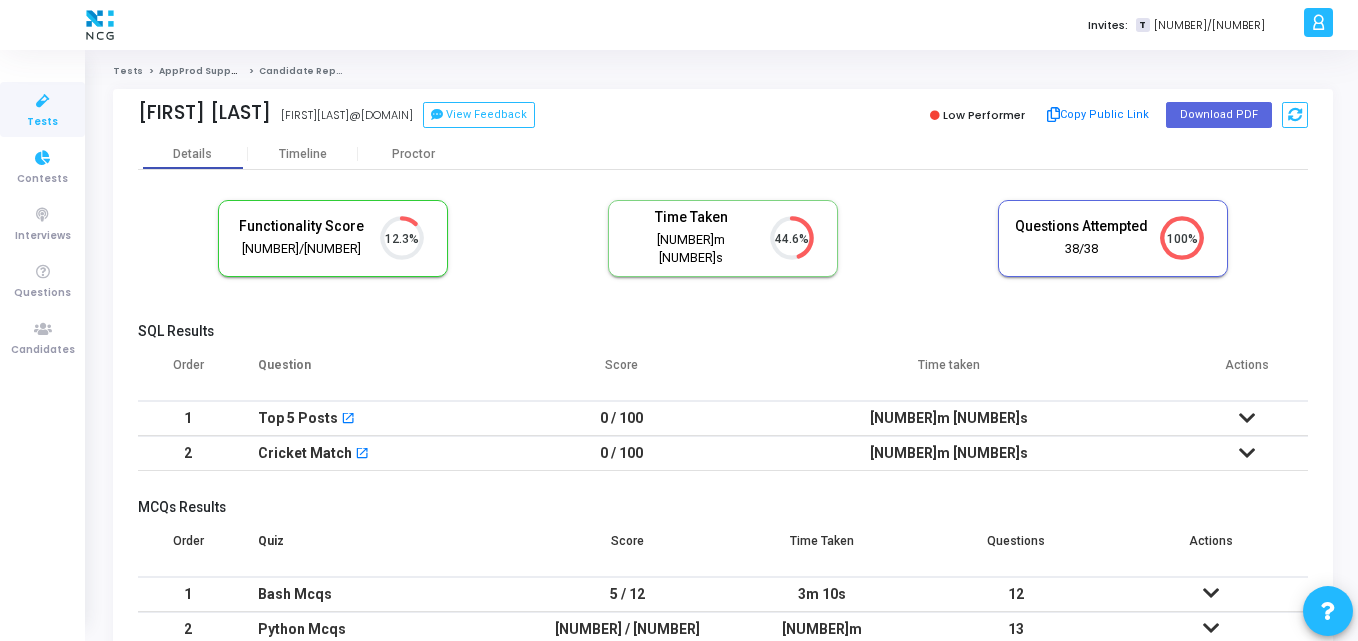 click on "Tests" at bounding box center (42, 122) 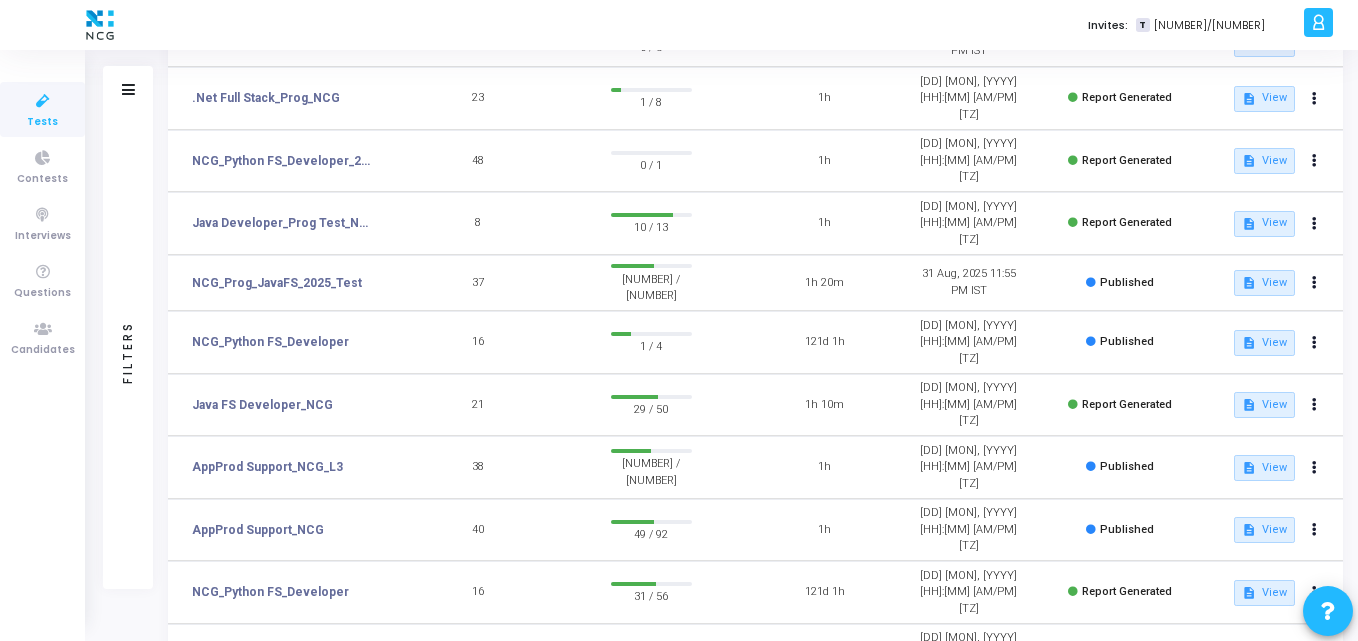 scroll, scrollTop: 275, scrollLeft: 0, axis: vertical 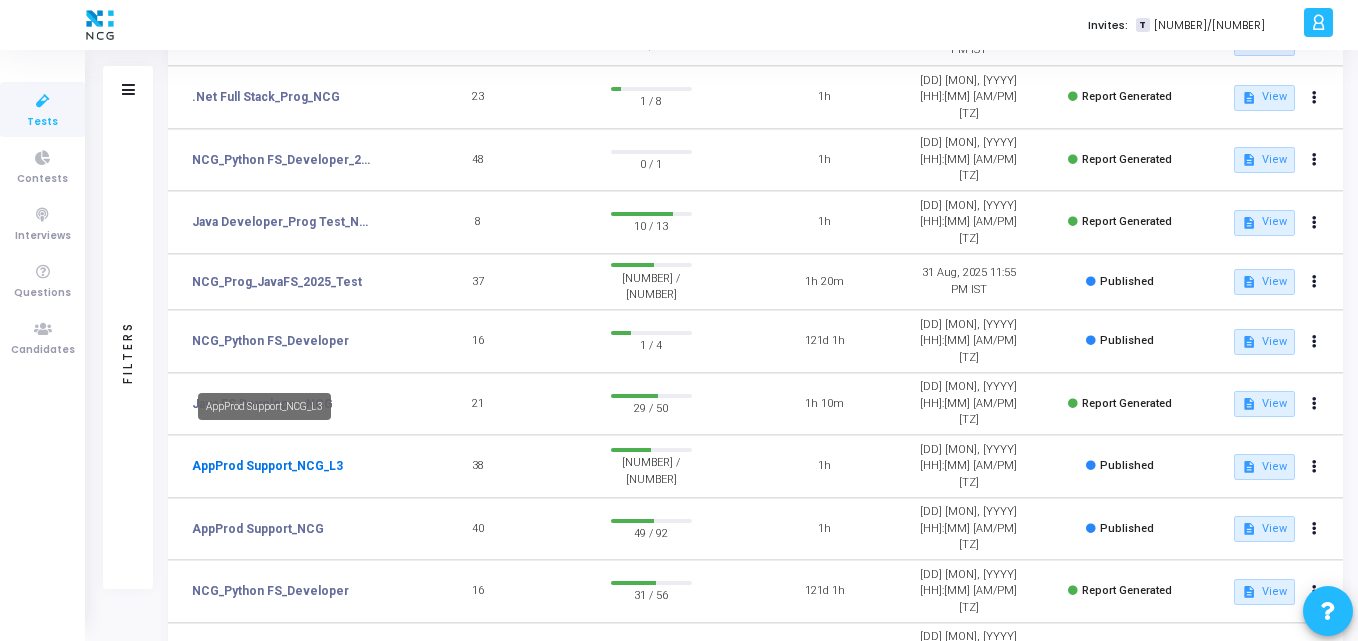 click on "AppProd Support_NCG_L3" 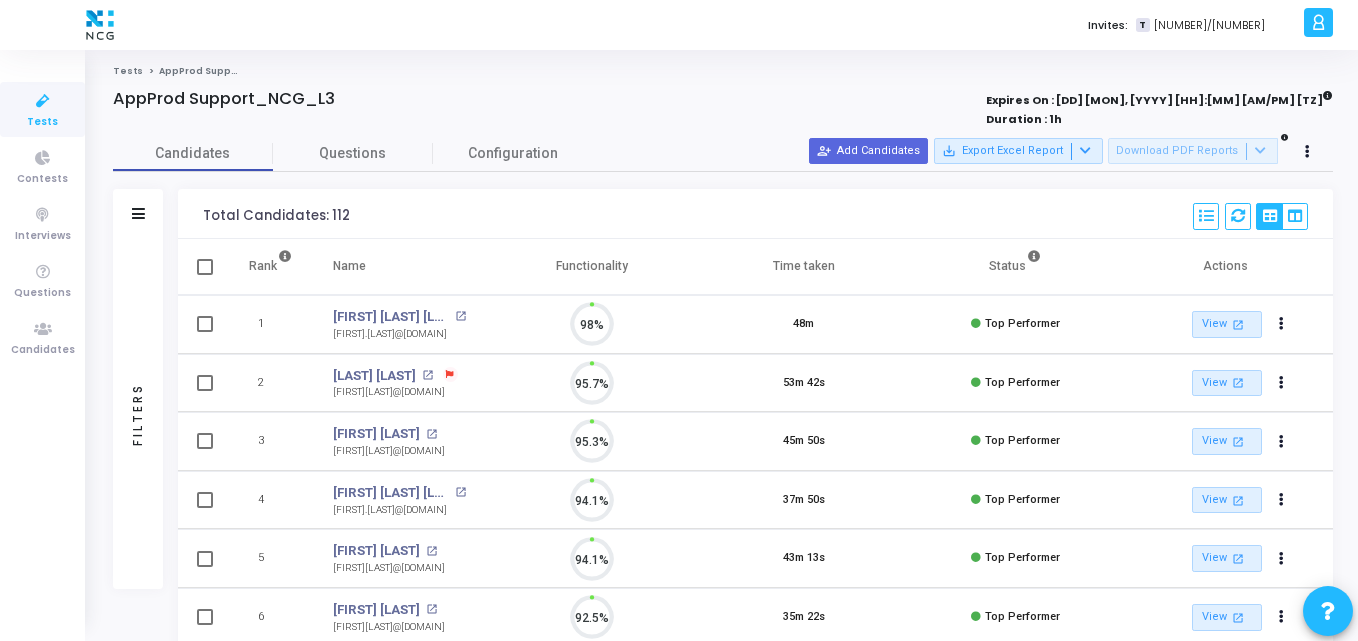 scroll, scrollTop: 9, scrollLeft: 9, axis: both 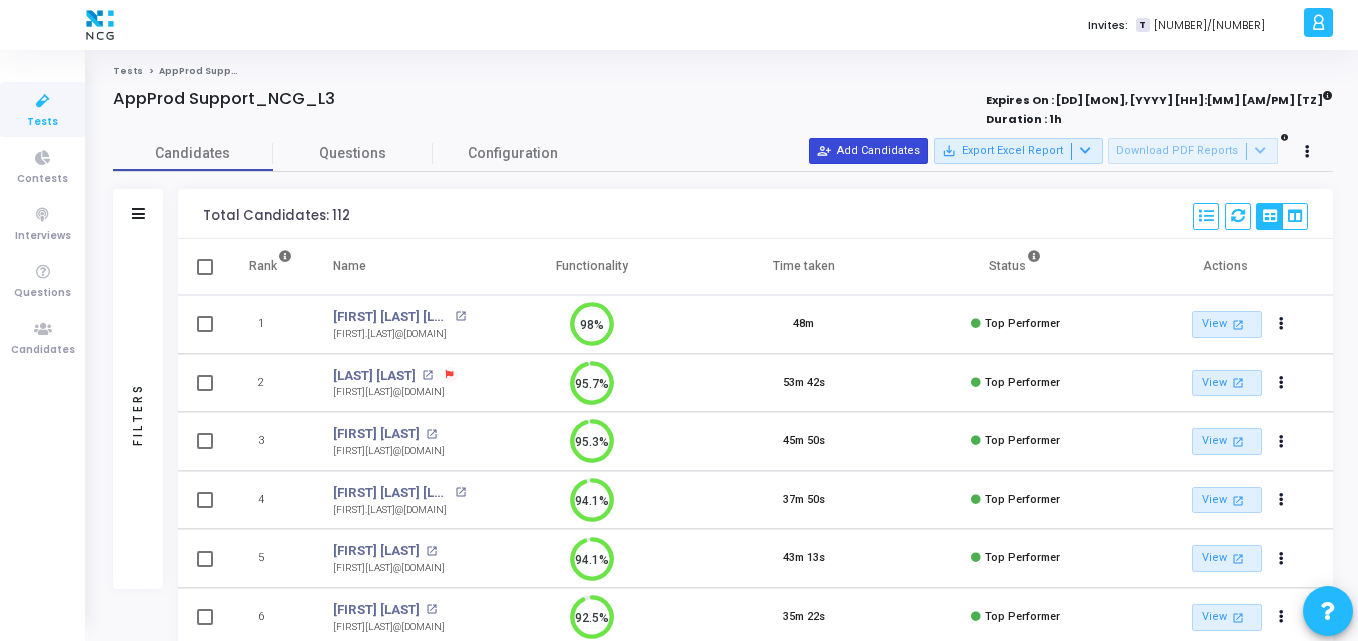 click on "person_add_alt  Add Candidates" at bounding box center (868, 151) 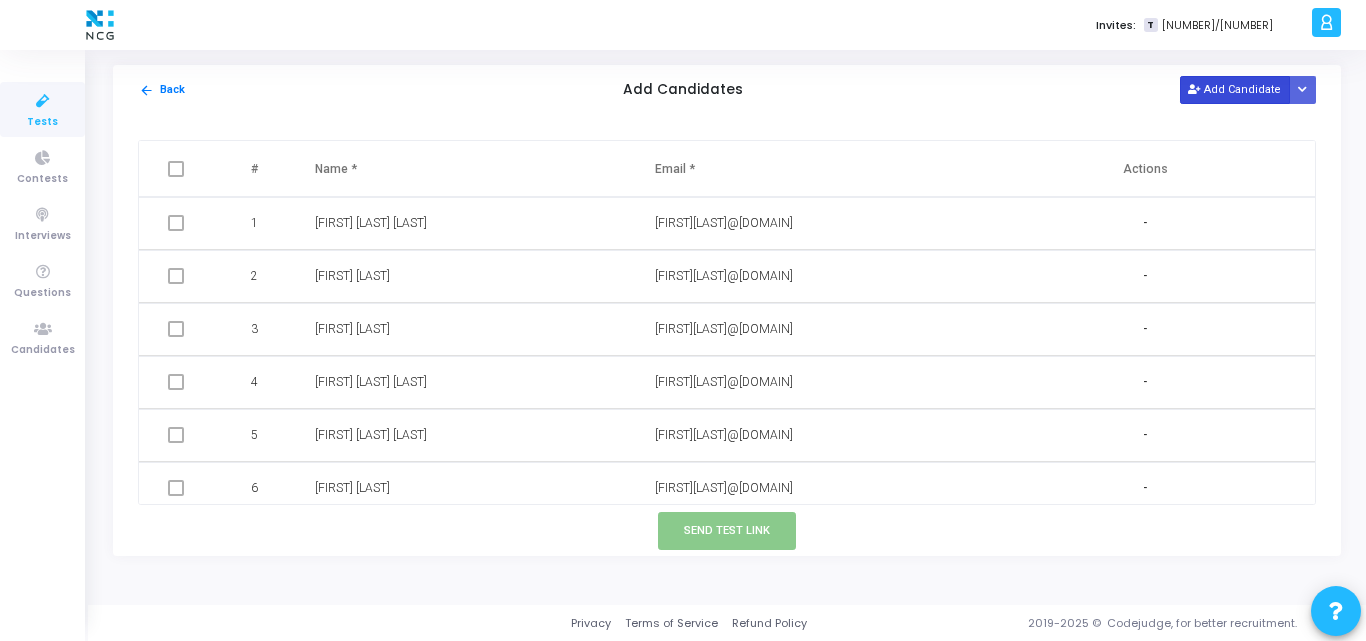 click on "Add Candidate" at bounding box center (1235, 89) 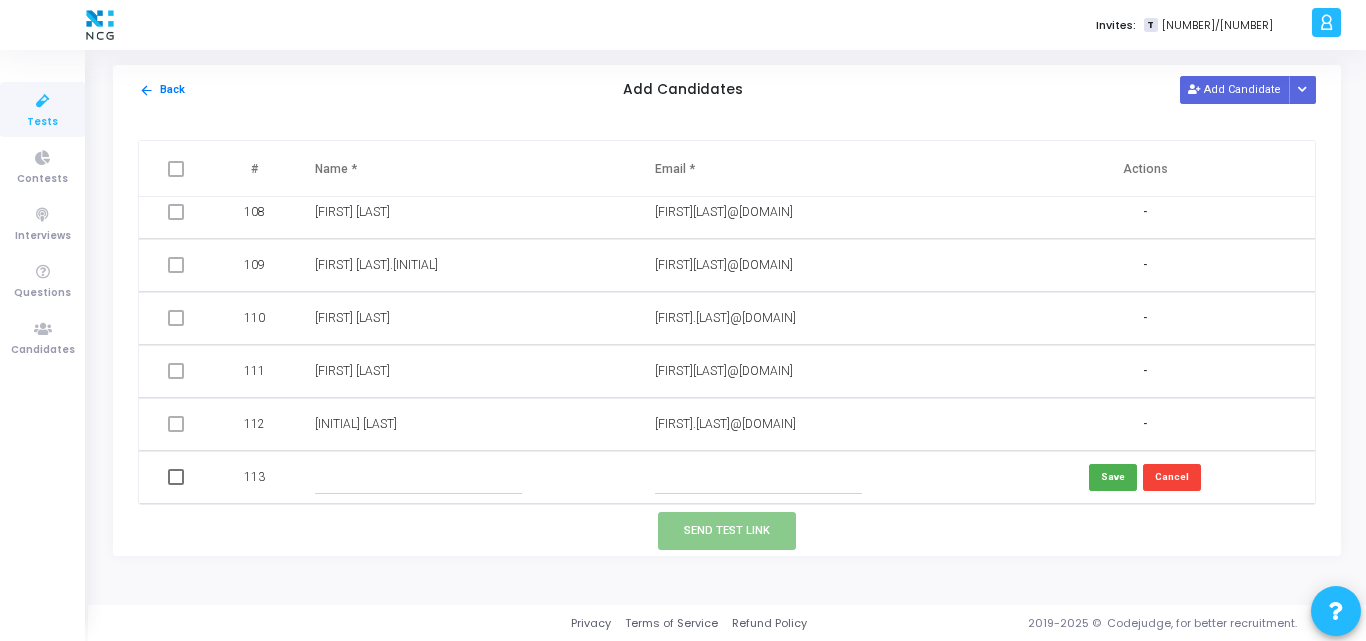 click at bounding box center [758, 477] 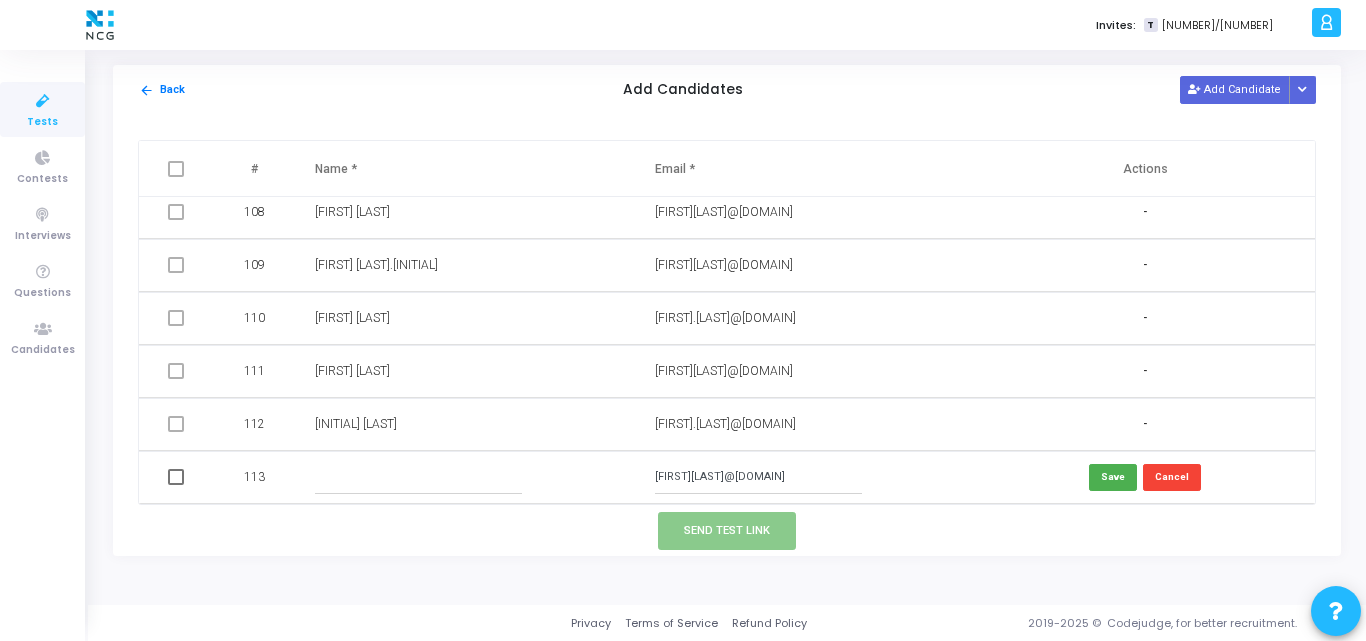 type on "[FIRST][LAST]@[DOMAIN]" 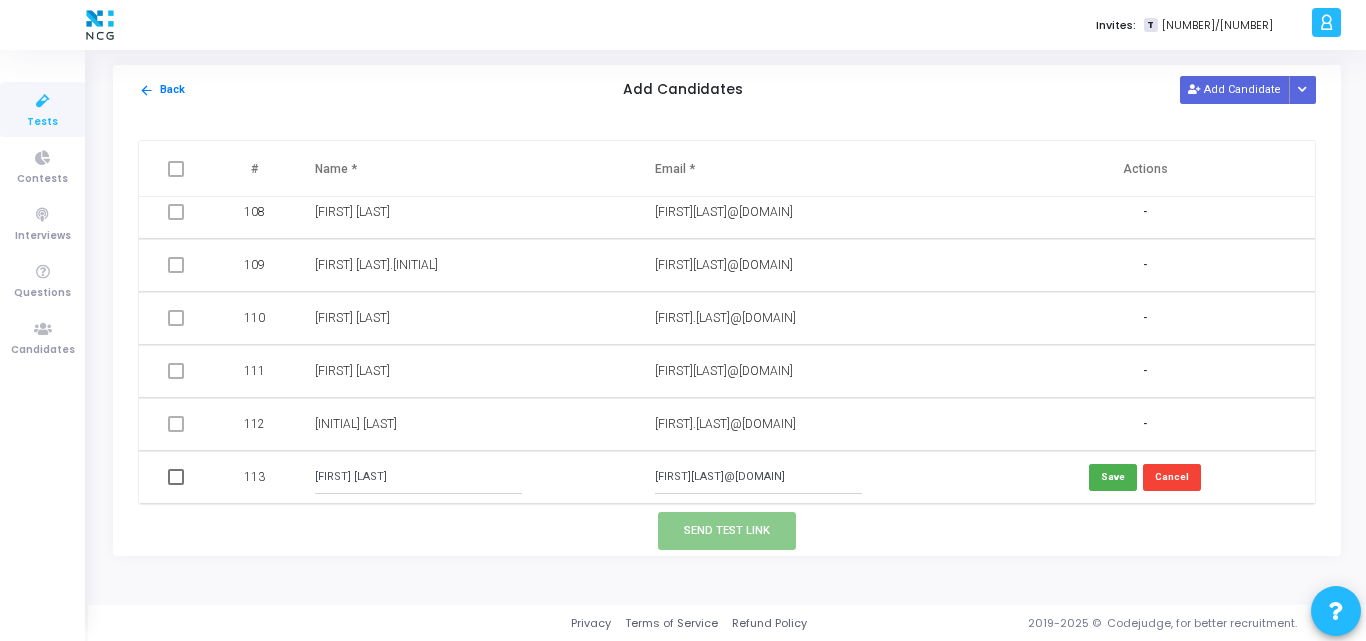 click on "[FIRST] [LAST]" at bounding box center [418, 477] 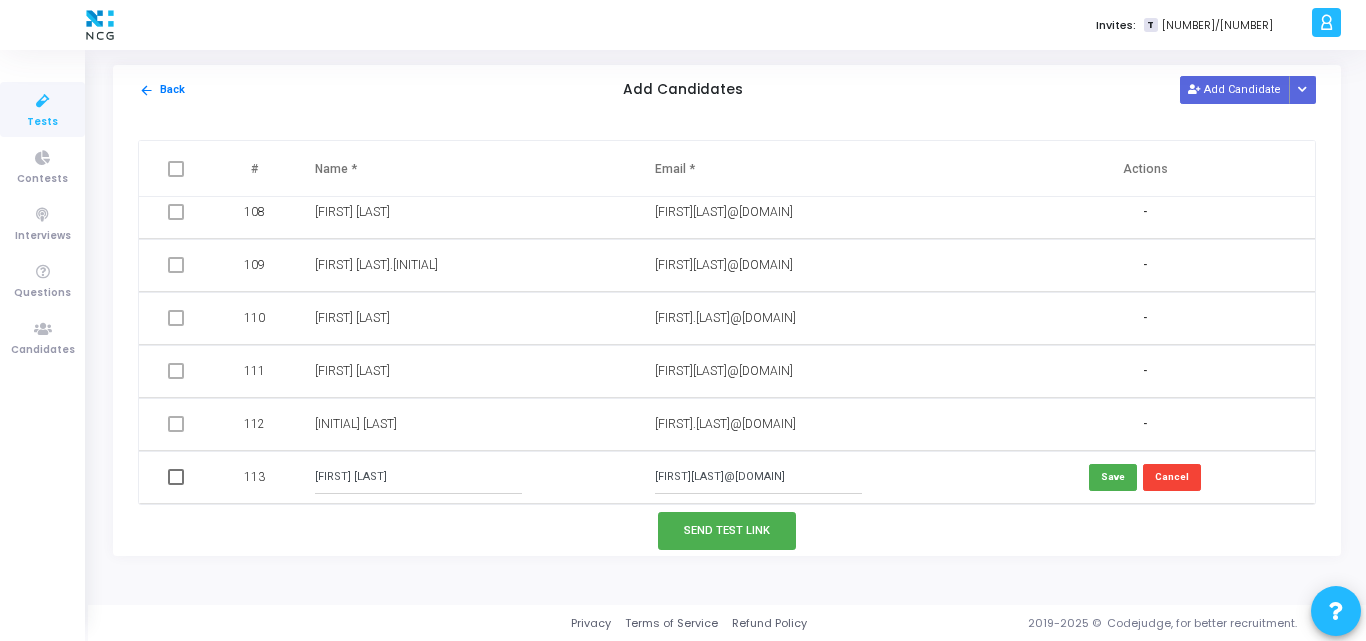 click on "[FIRST] [LAST]" at bounding box center (418, 477) 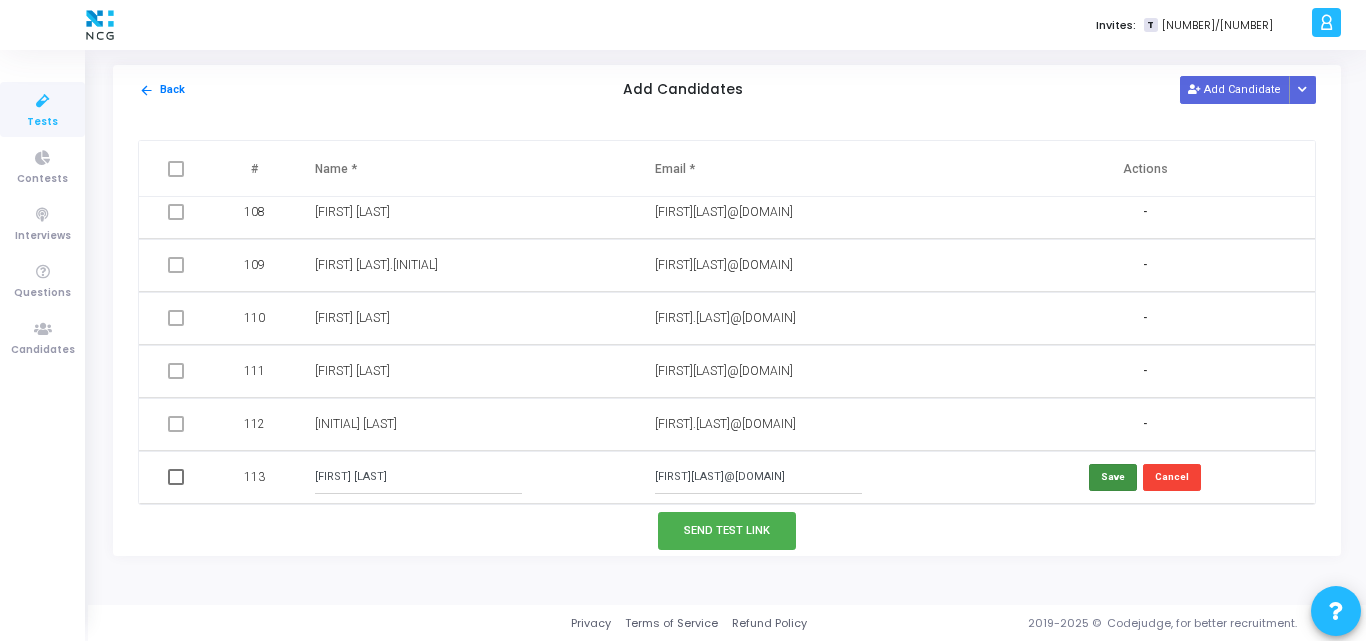 type on "[FIRST] [LAST]" 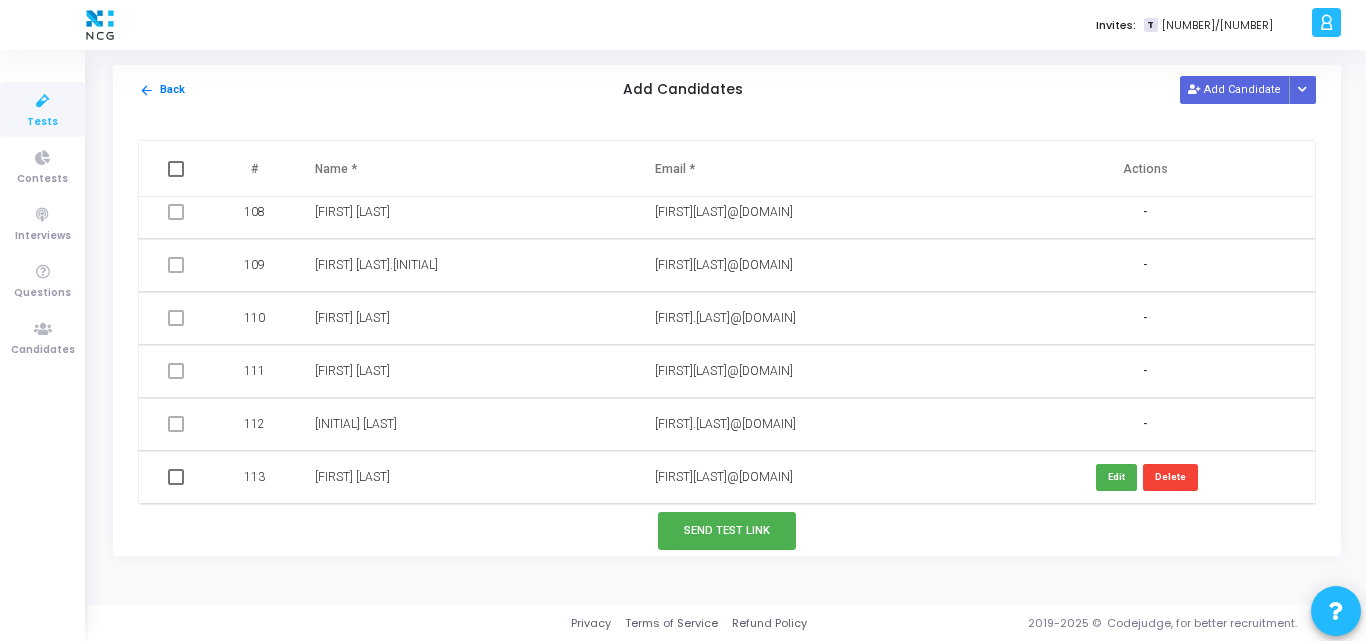click at bounding box center (178, 477) 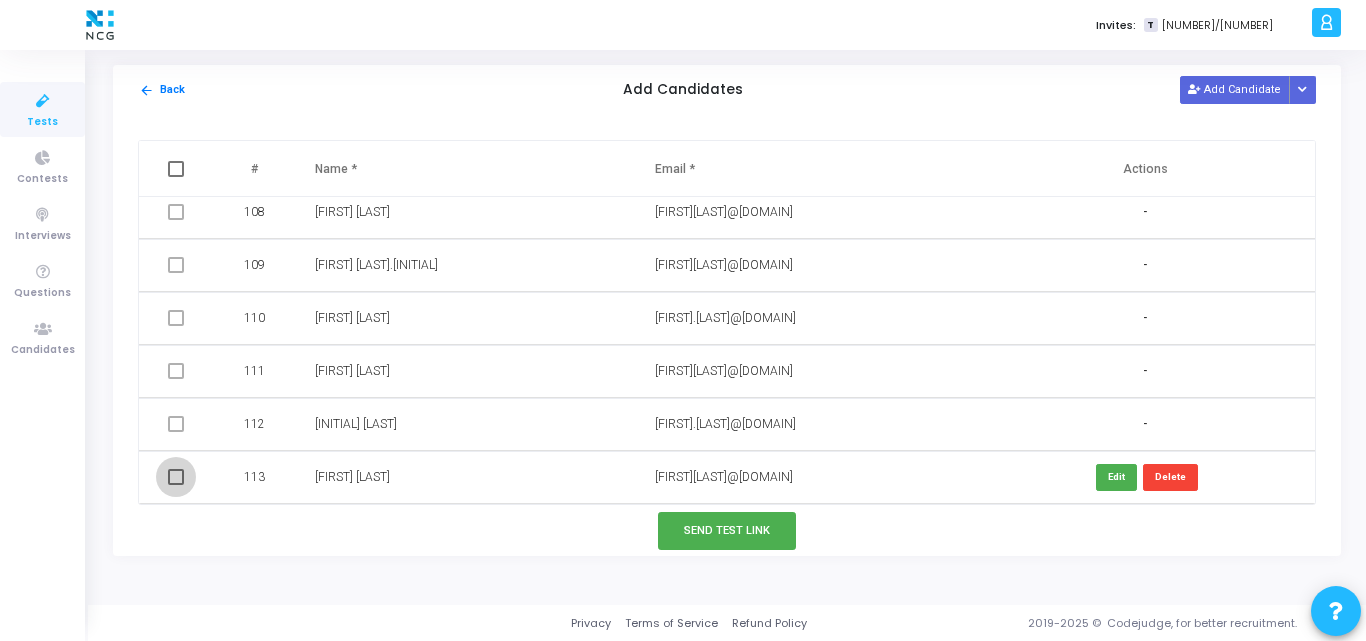 click at bounding box center (176, 477) 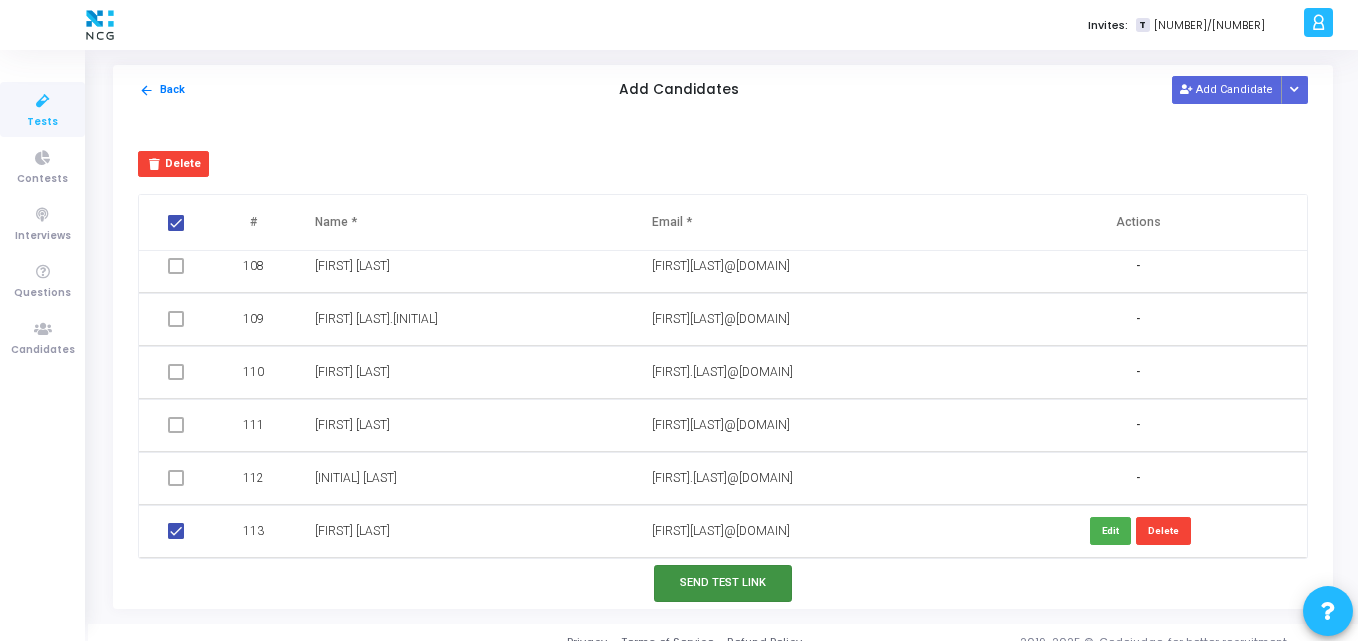 click on "Send Test Link" at bounding box center (723, 583) 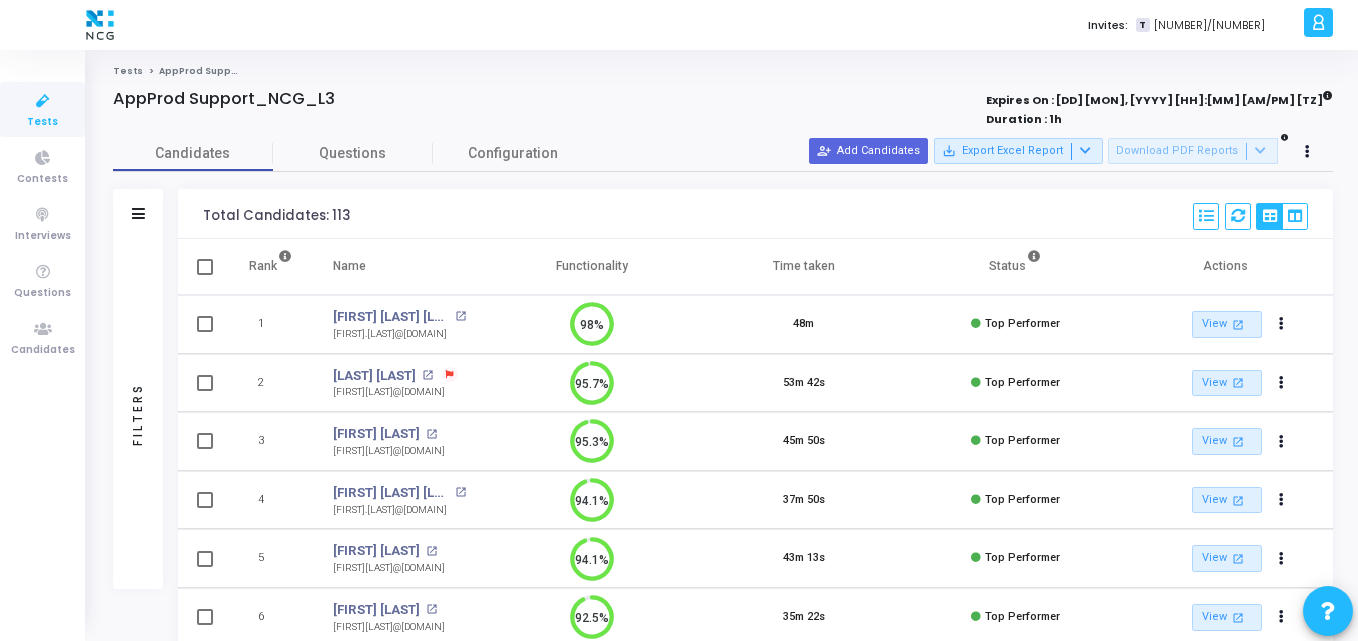 scroll, scrollTop: 9, scrollLeft: 9, axis: both 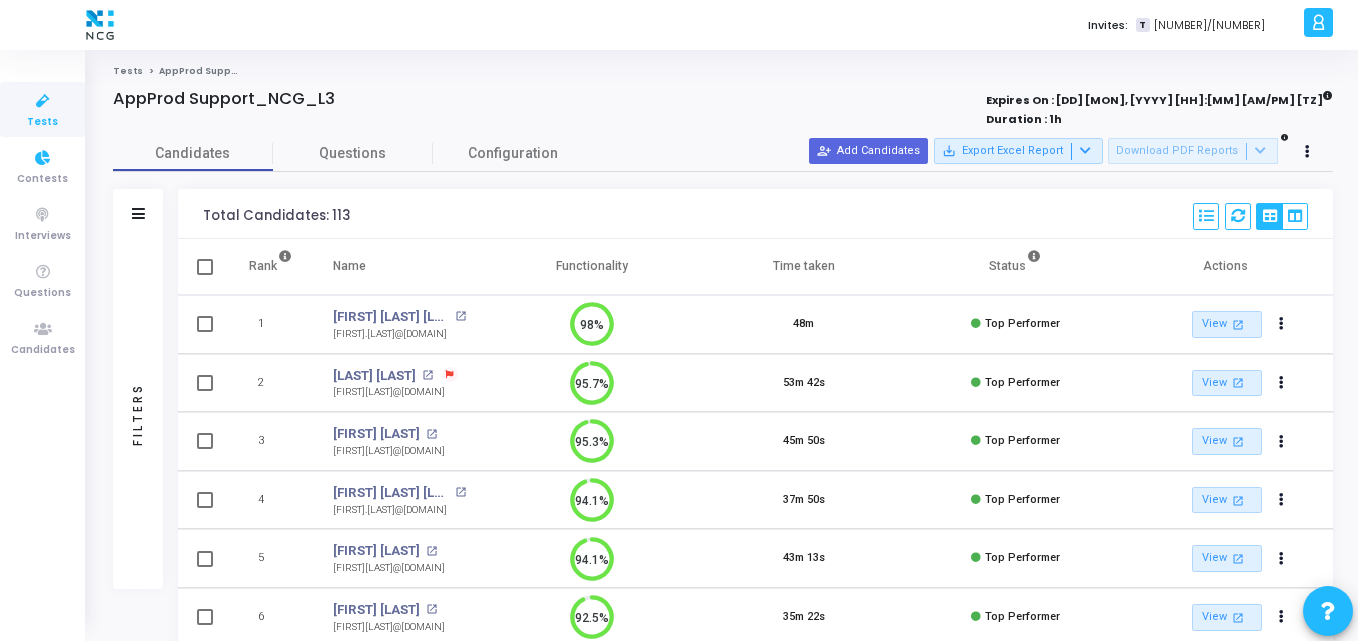 click on "Tests" at bounding box center [42, 122] 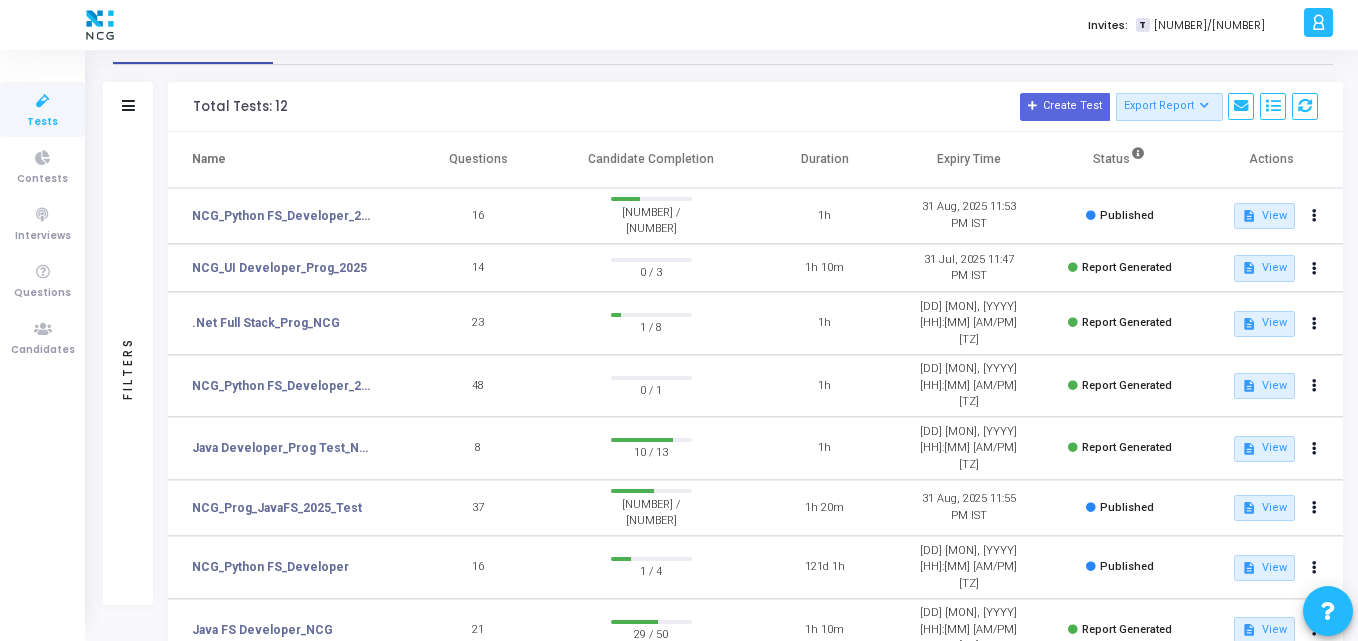 scroll, scrollTop: 0, scrollLeft: 0, axis: both 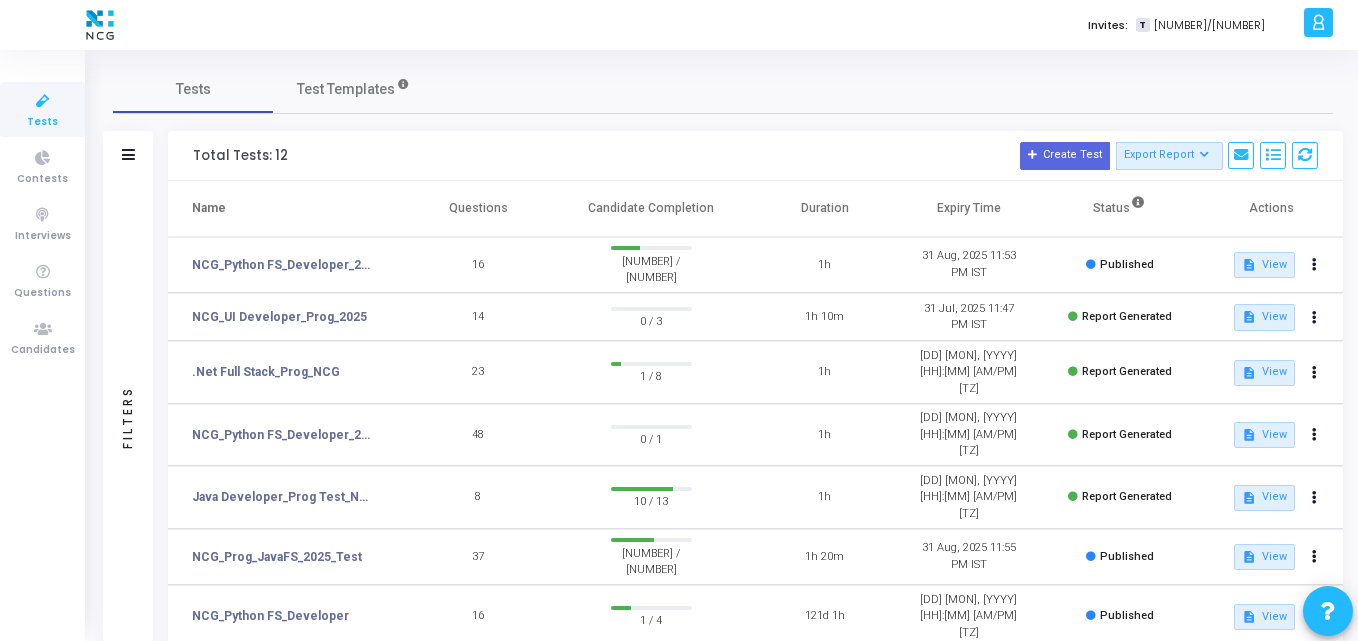 click on "Total Tests: 12  Create Test   Export Report   Id   Name   Job Role   Questions   Candidate Completion   Published At   Duration   Expiry Time   Status" 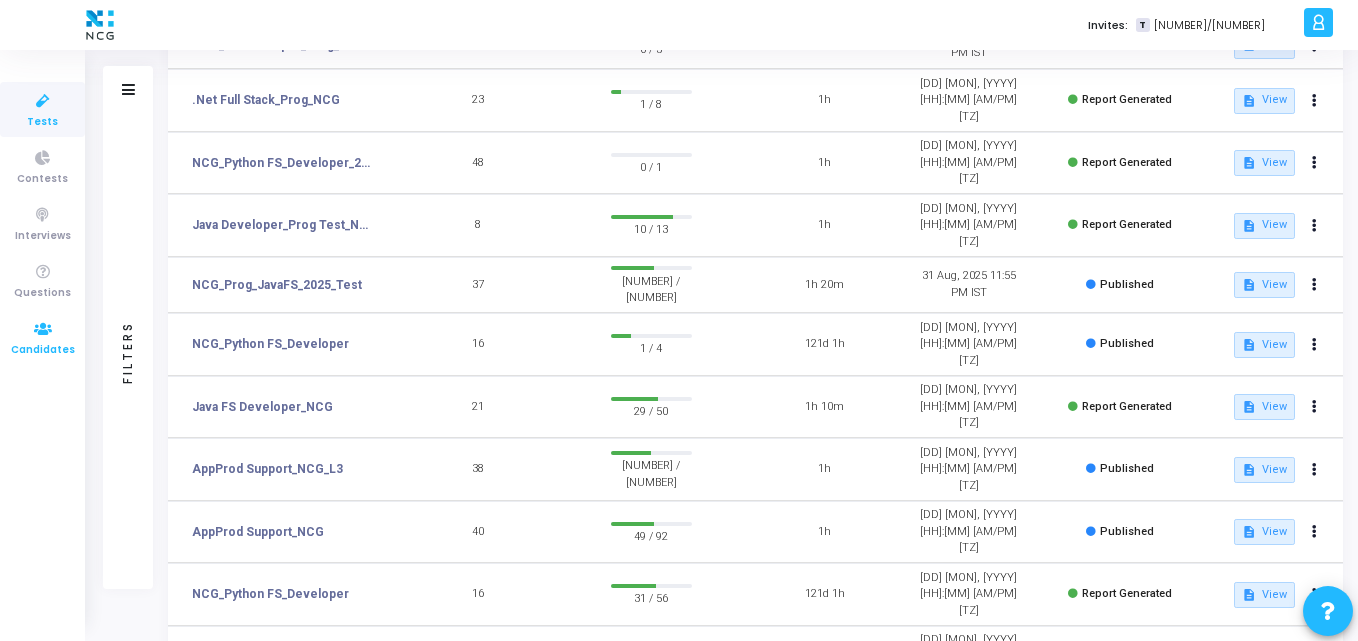 click at bounding box center [43, 329] 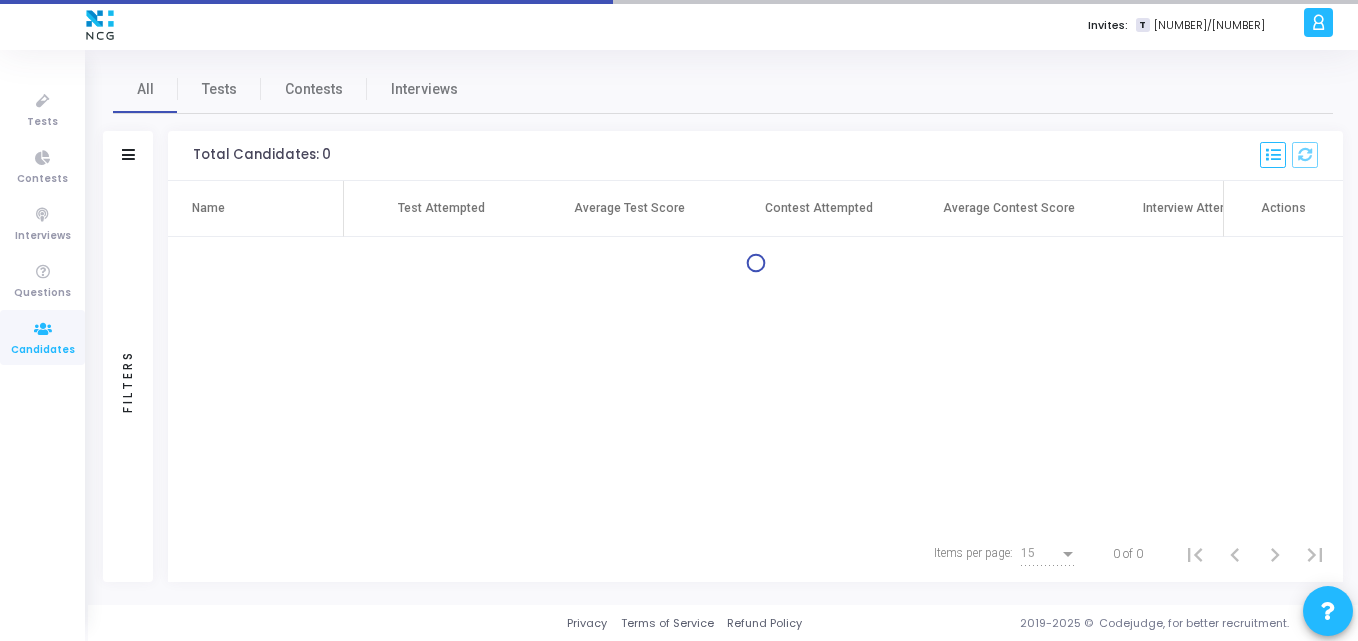 scroll, scrollTop: 0, scrollLeft: 0, axis: both 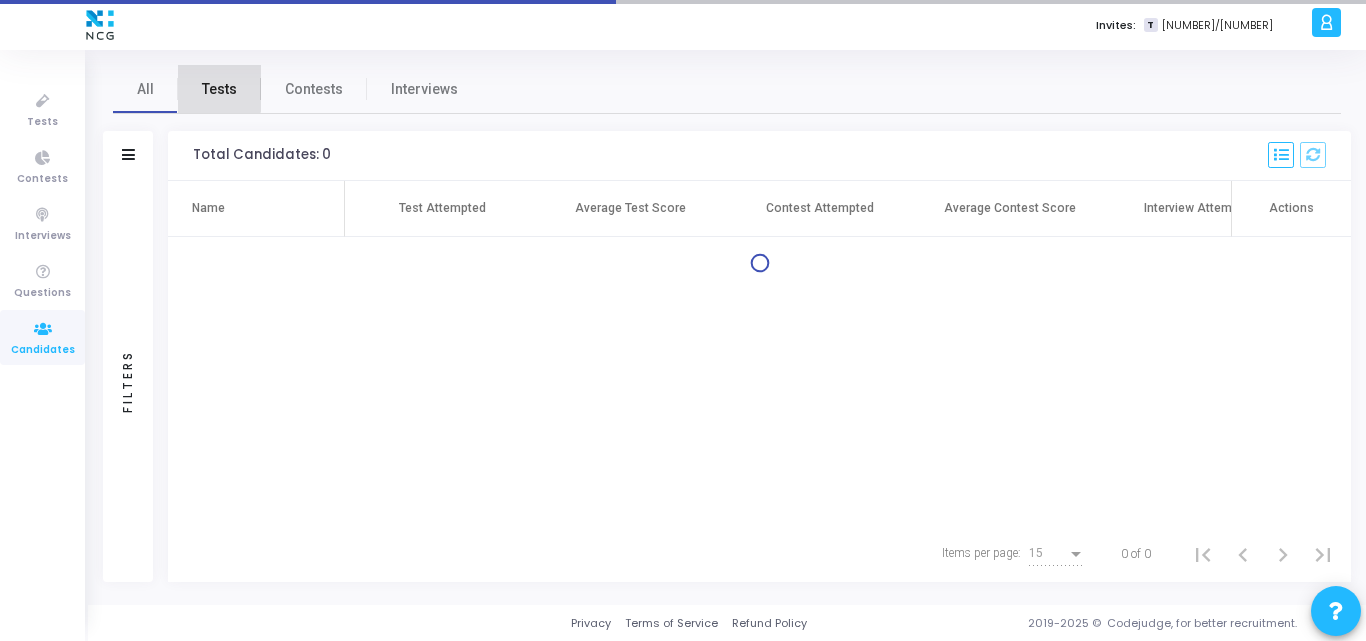 click on "Tests" at bounding box center [219, 89] 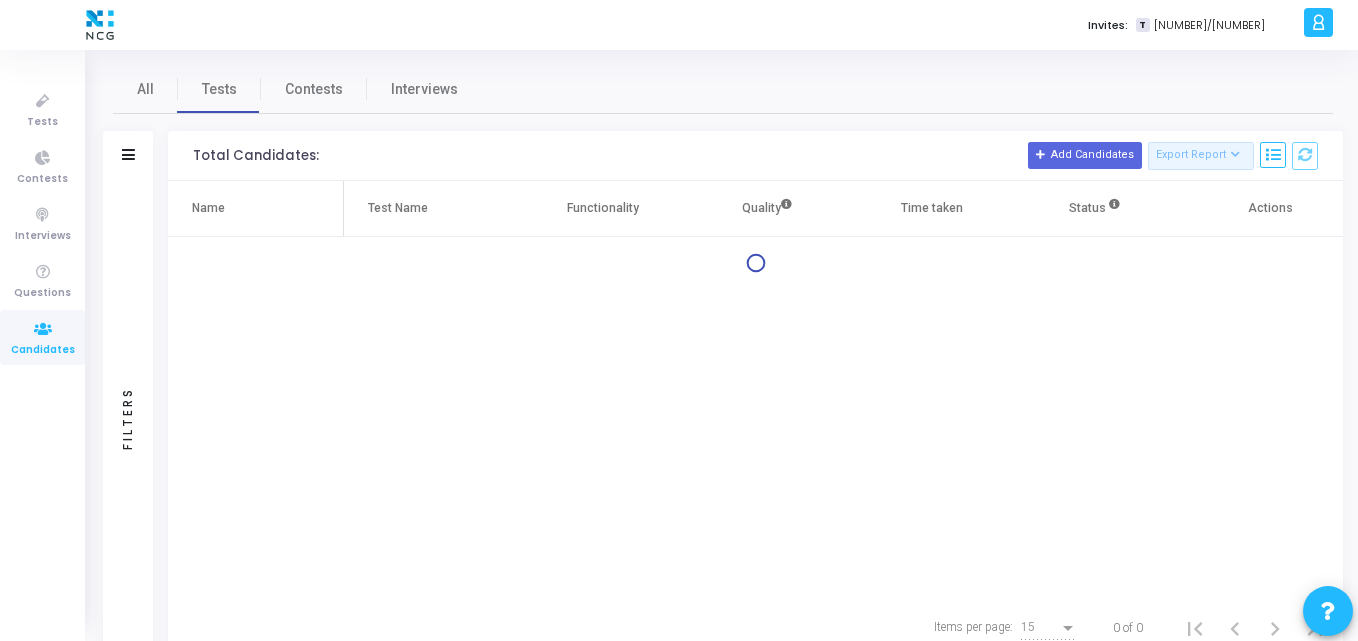 click on "Filters" 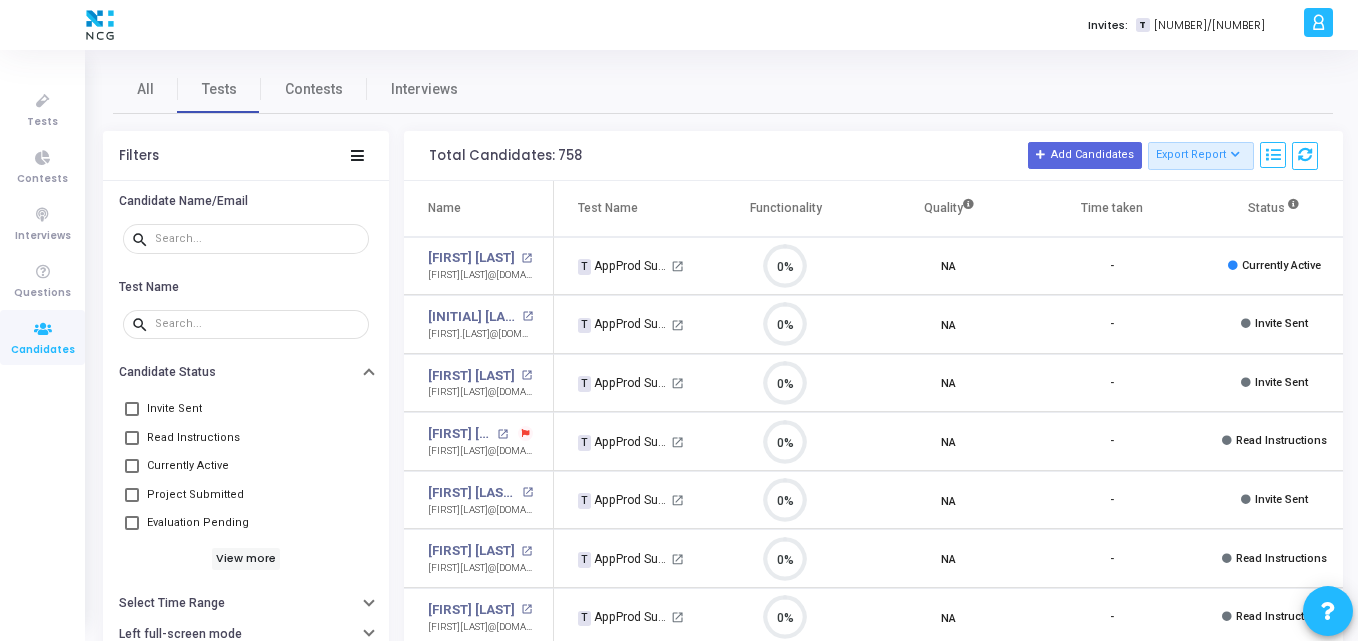 scroll, scrollTop: 9, scrollLeft: 9, axis: both 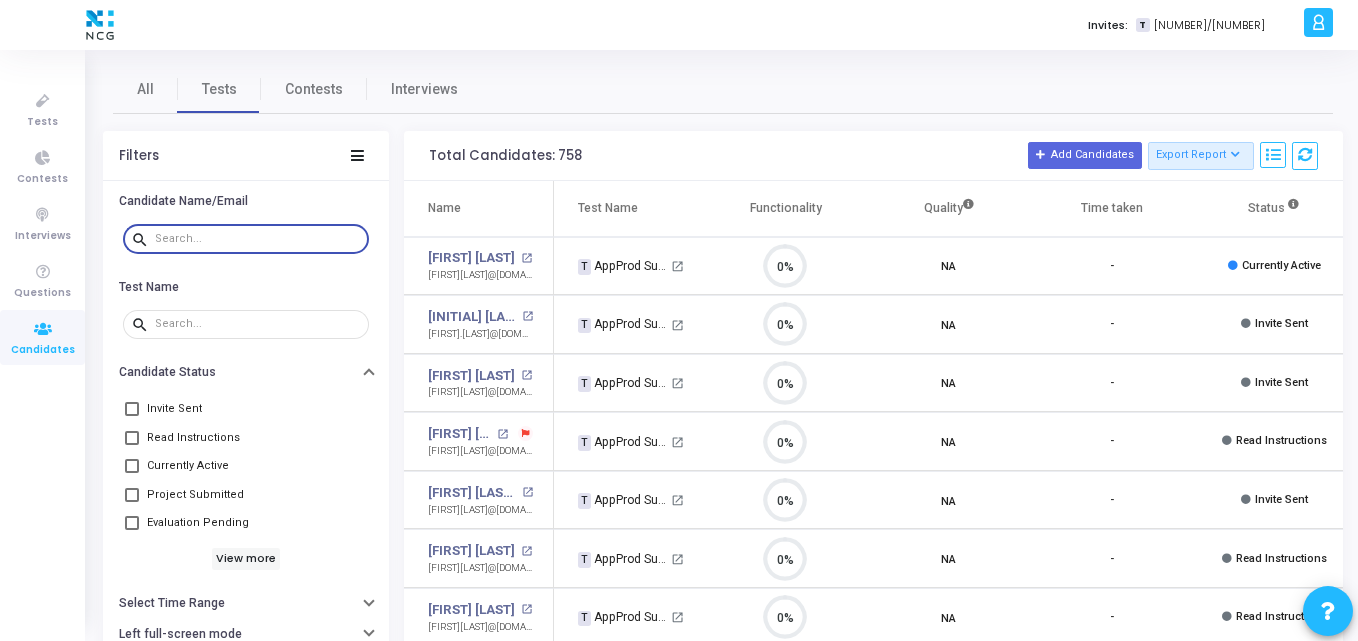 click at bounding box center [258, 239] 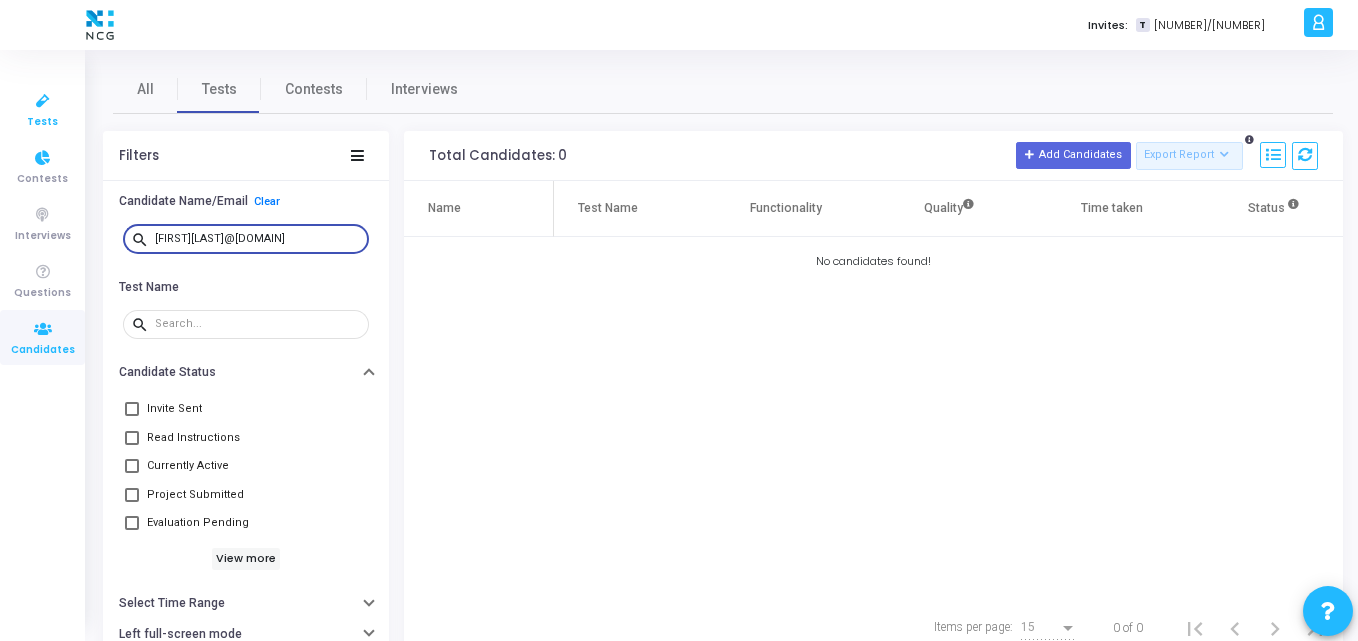 type on "[FIRST][LAST]@[DOMAIN]" 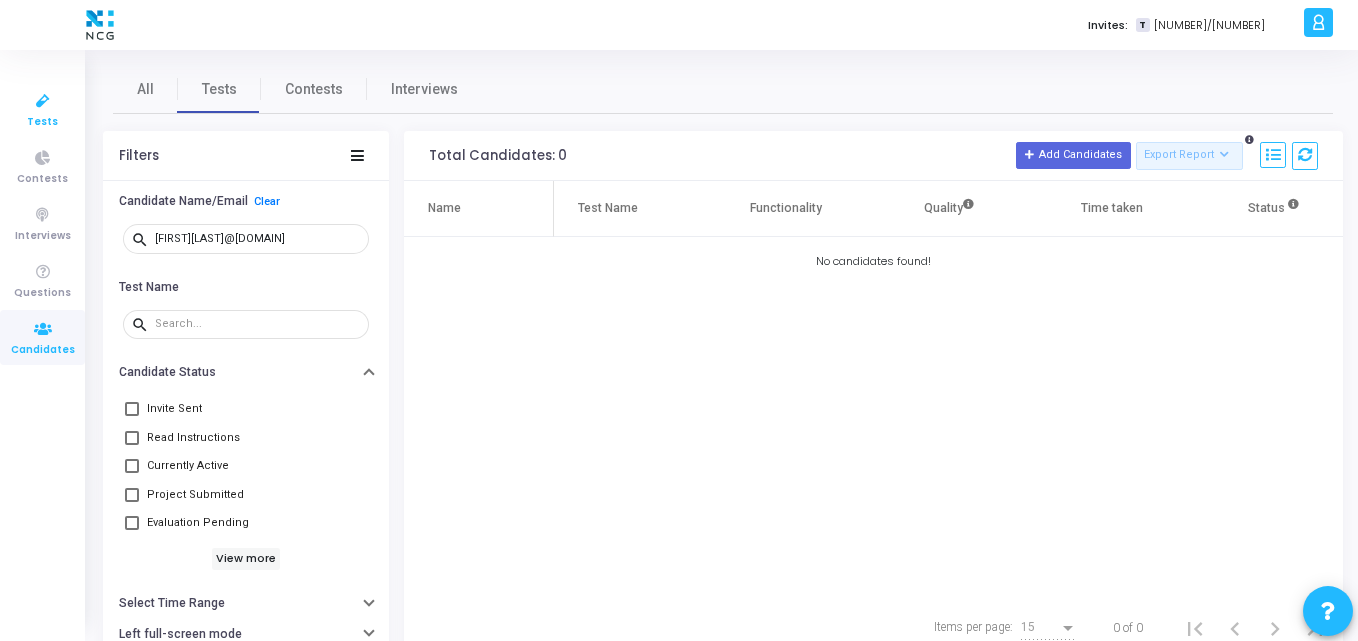 click on "Tests" at bounding box center (42, 122) 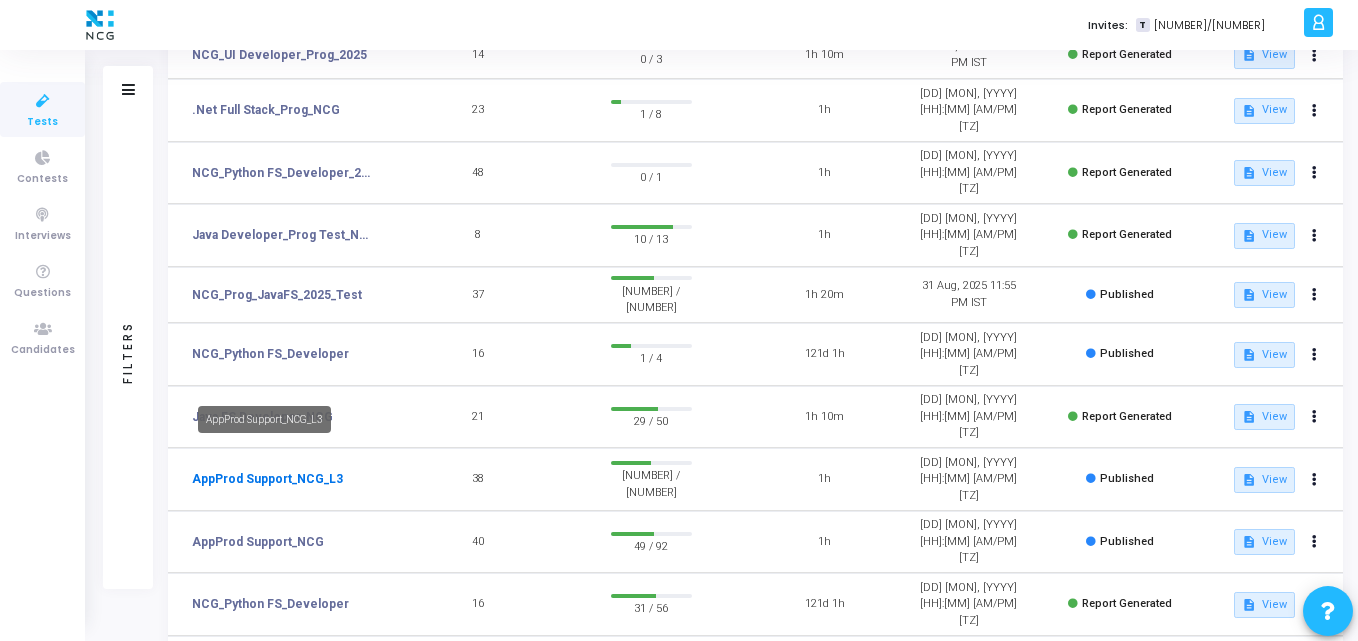 click on "AppProd Support_NCG_L3" 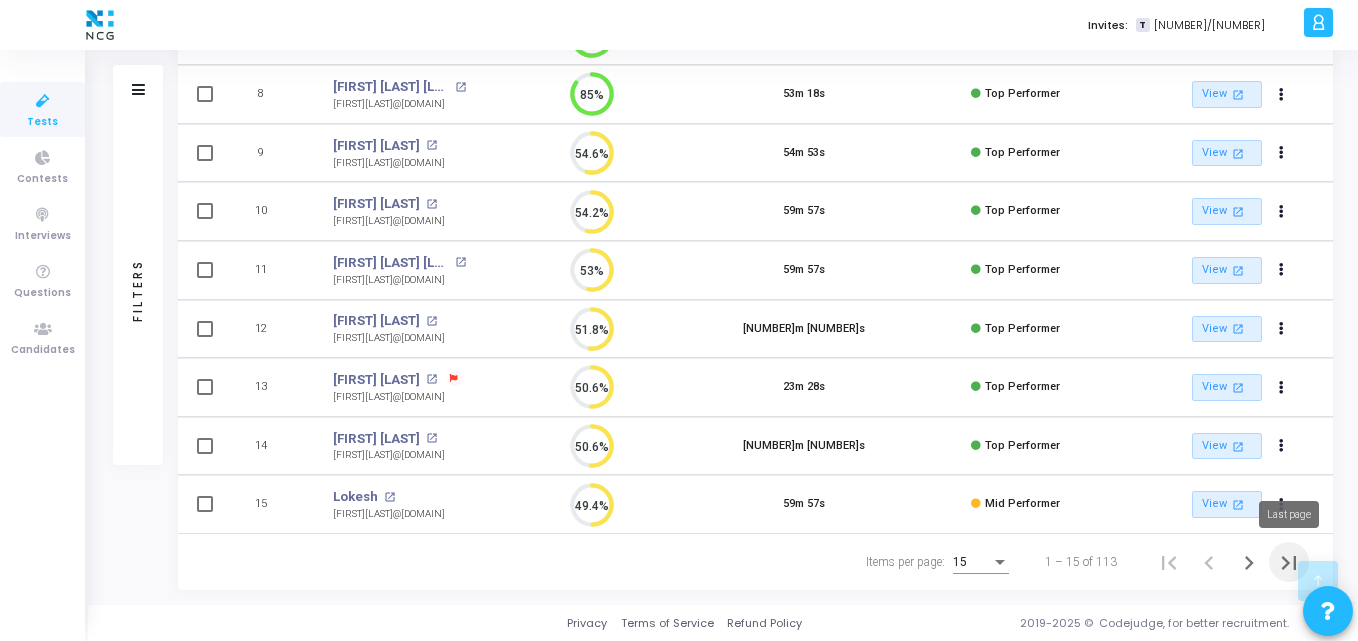 click 